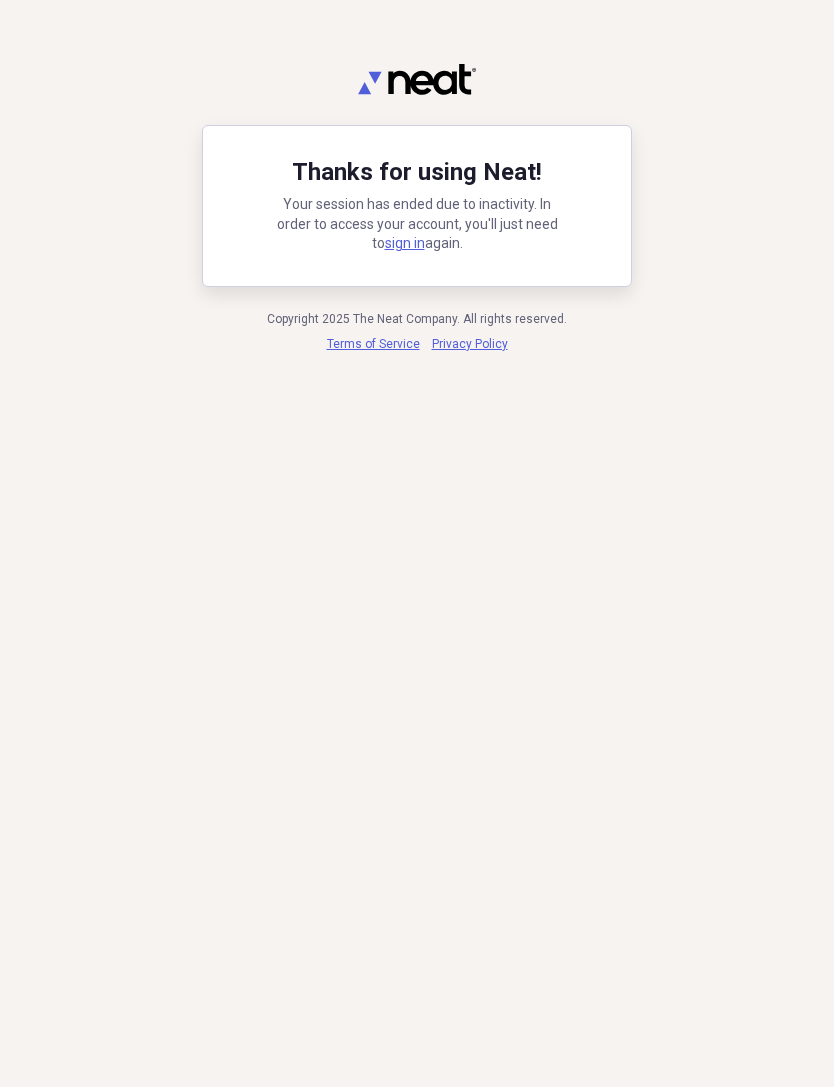 scroll, scrollTop: 0, scrollLeft: 0, axis: both 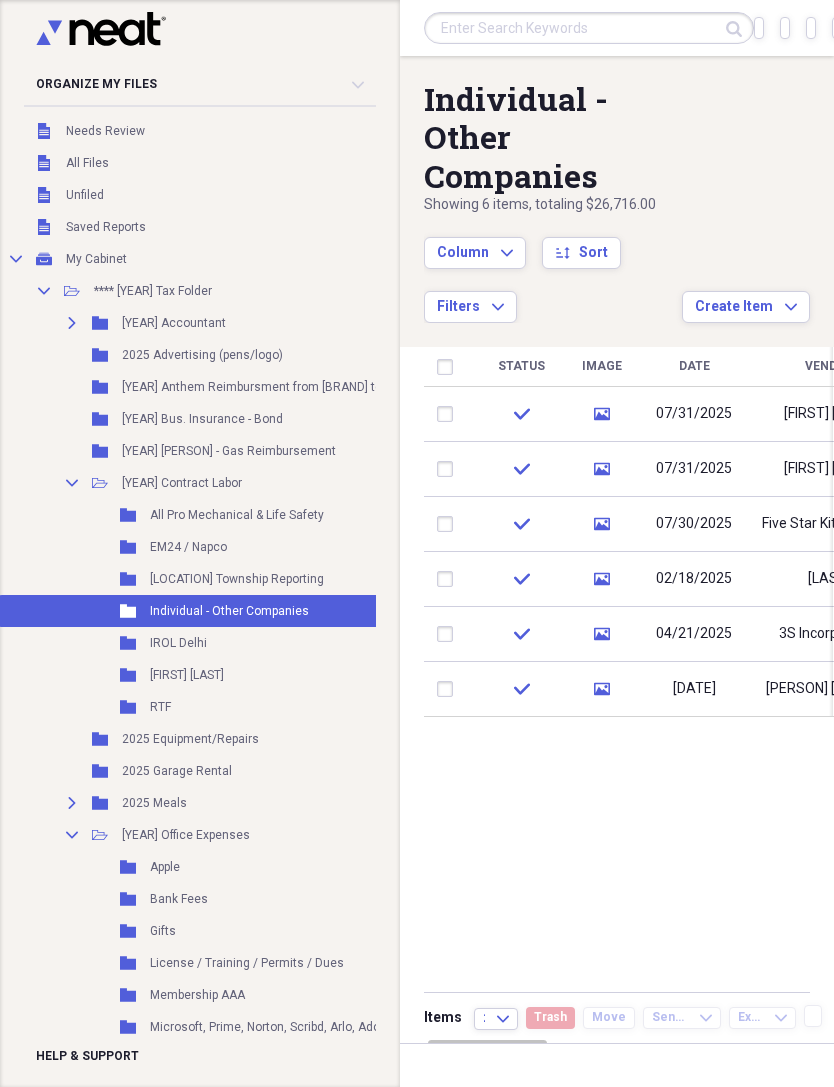 click at bounding box center (589, 28) 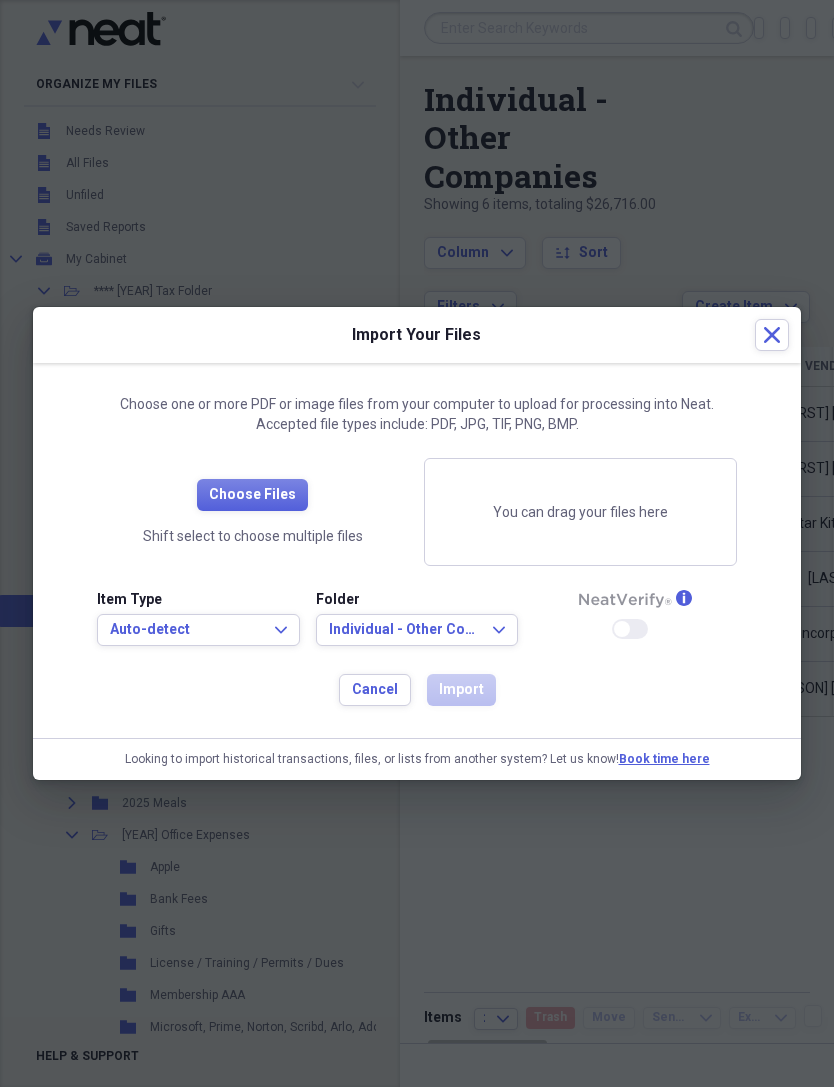 click at bounding box center (417, 543) 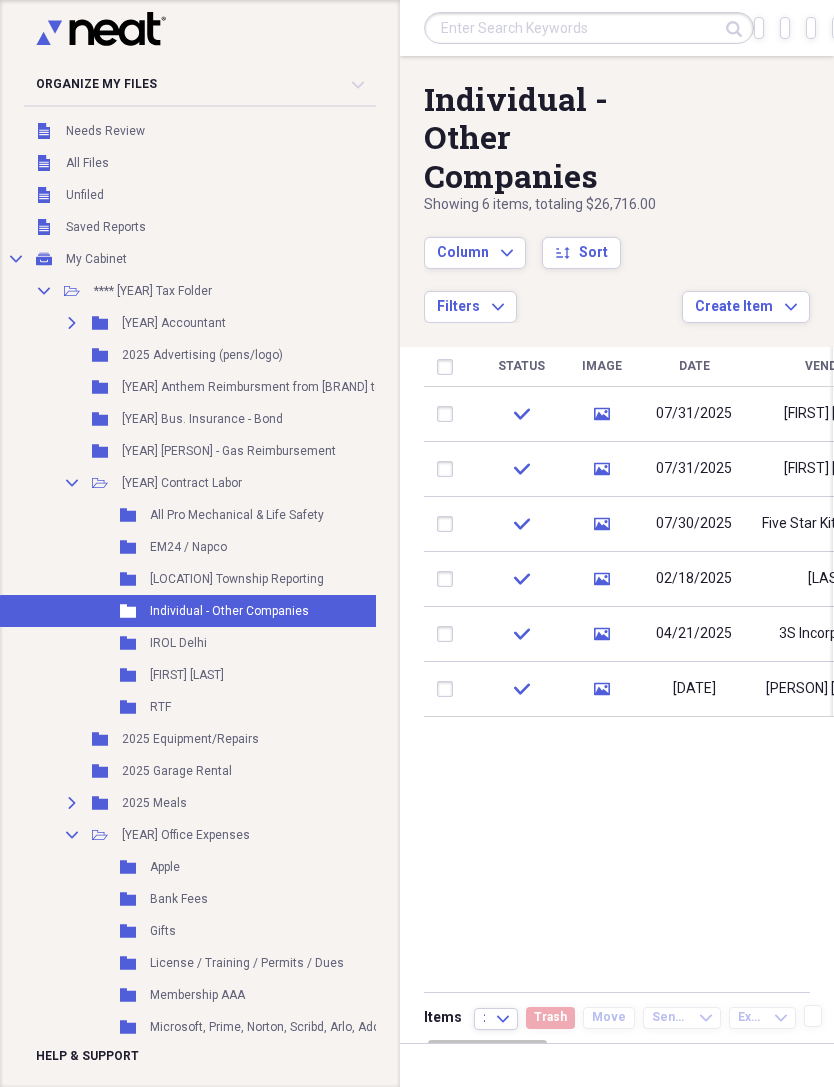 click on "Unfiled Needs Review" at bounding box center [256, 131] 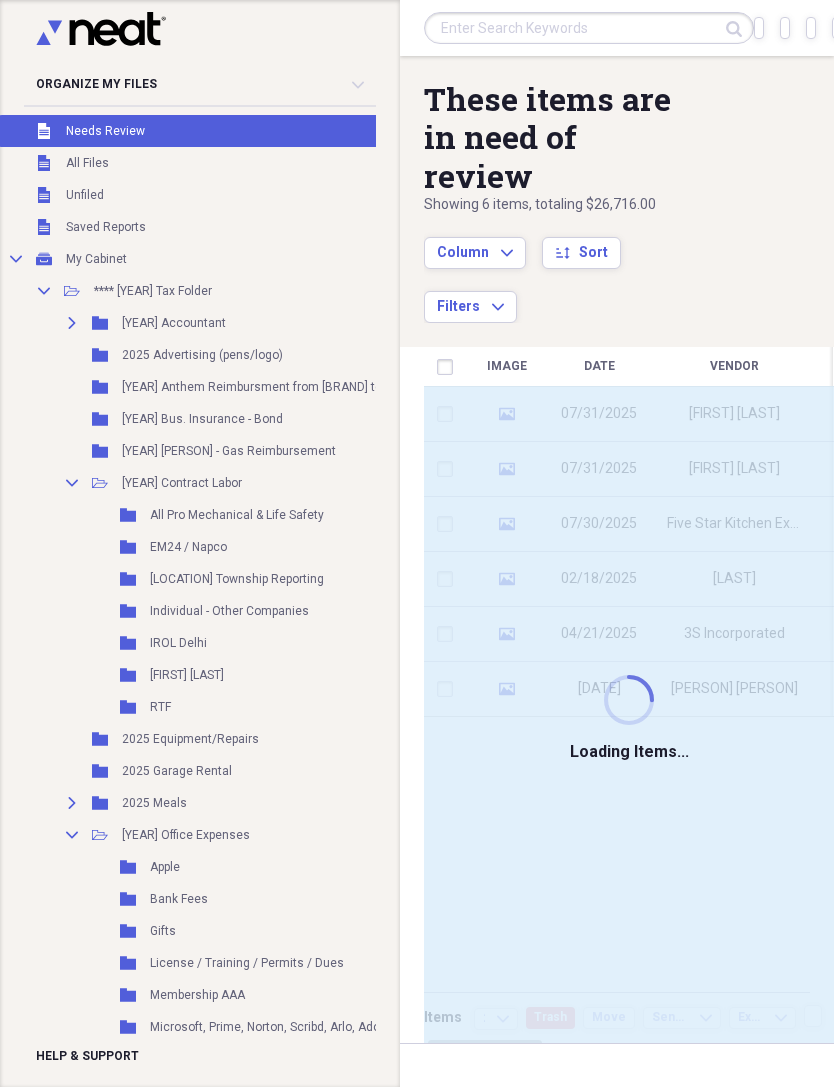 click on "Unfiled All Files" at bounding box center (256, 163) 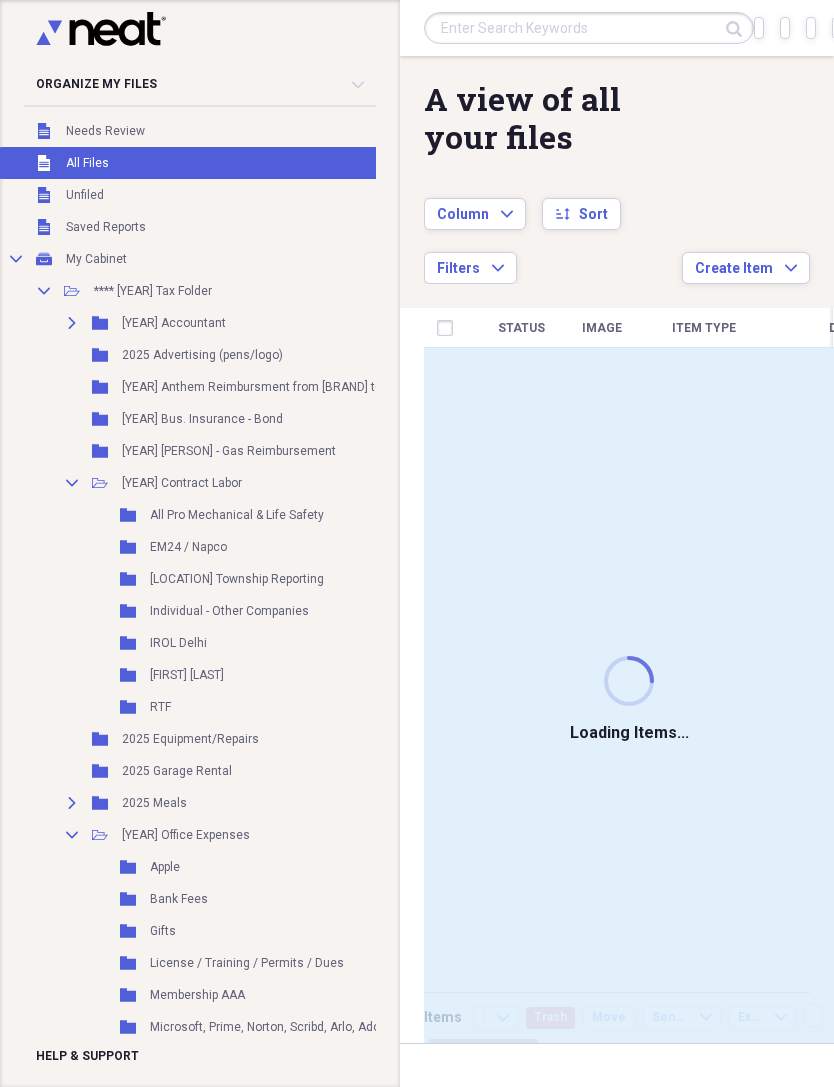 click on "Unfiled Needs Review" at bounding box center [256, 131] 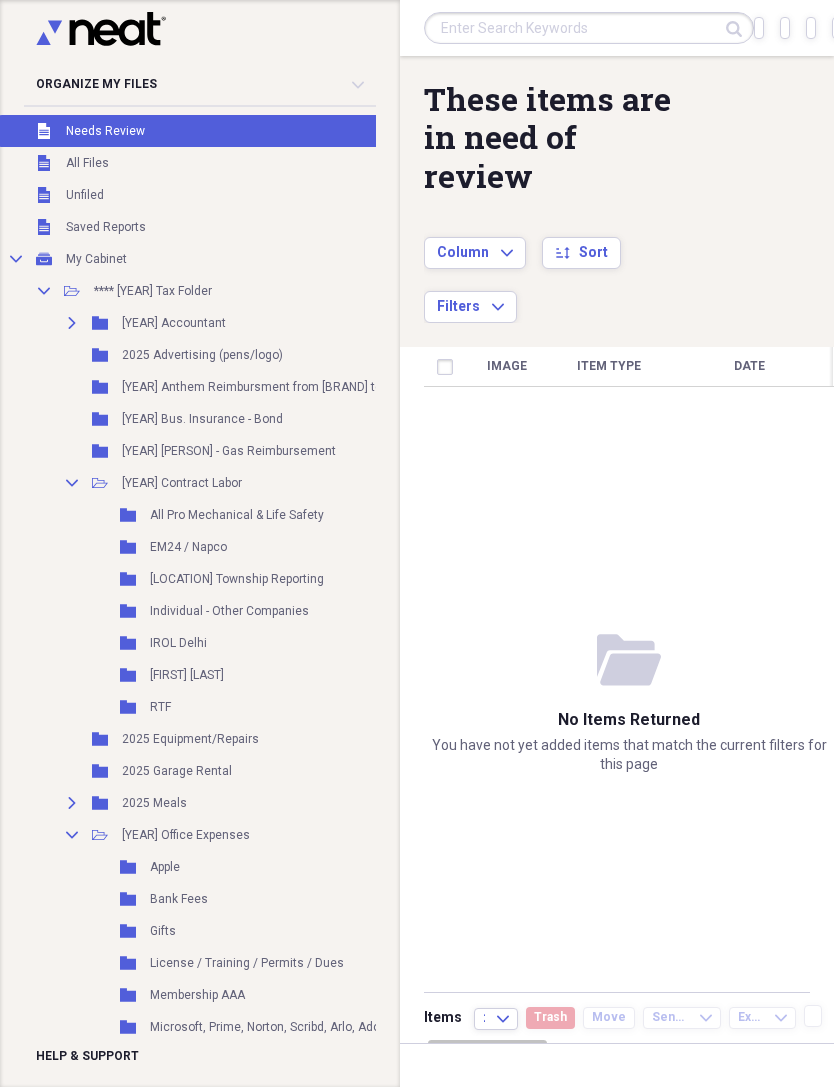 click on "Import Import" at bounding box center (759, 28) 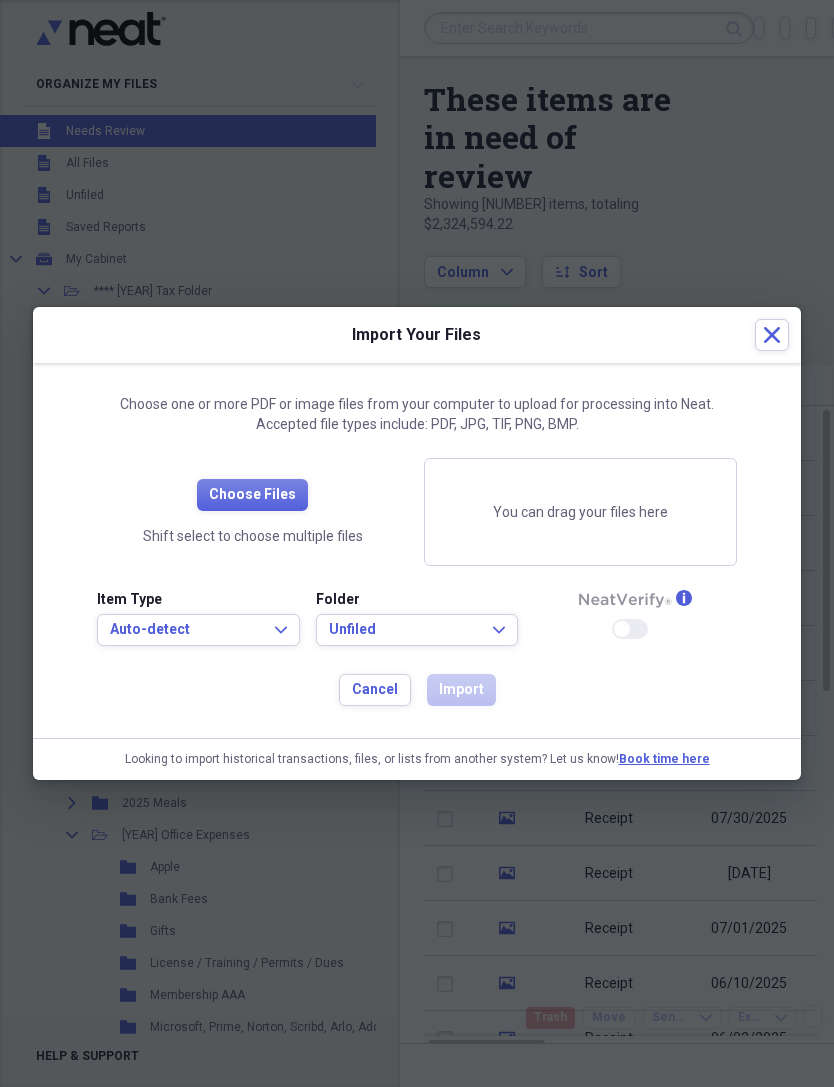 click on "Auto-detect Expand" at bounding box center (198, 630) 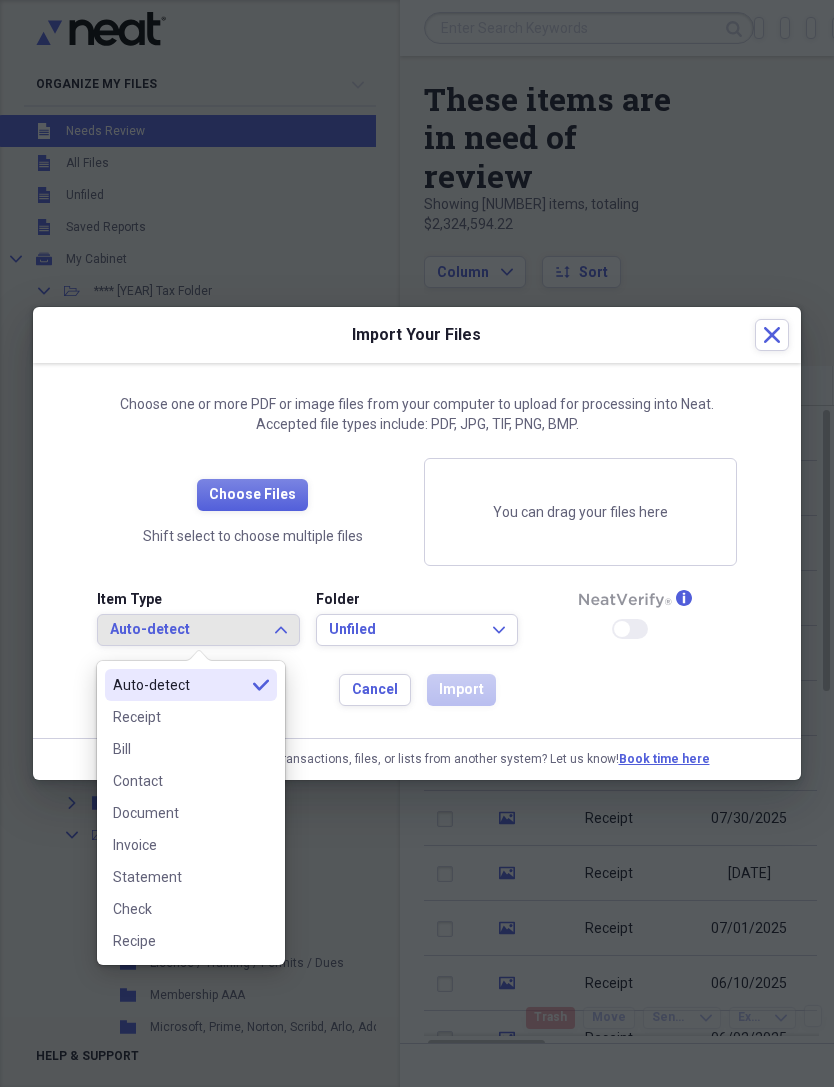 click on "Receipt" at bounding box center (179, 717) 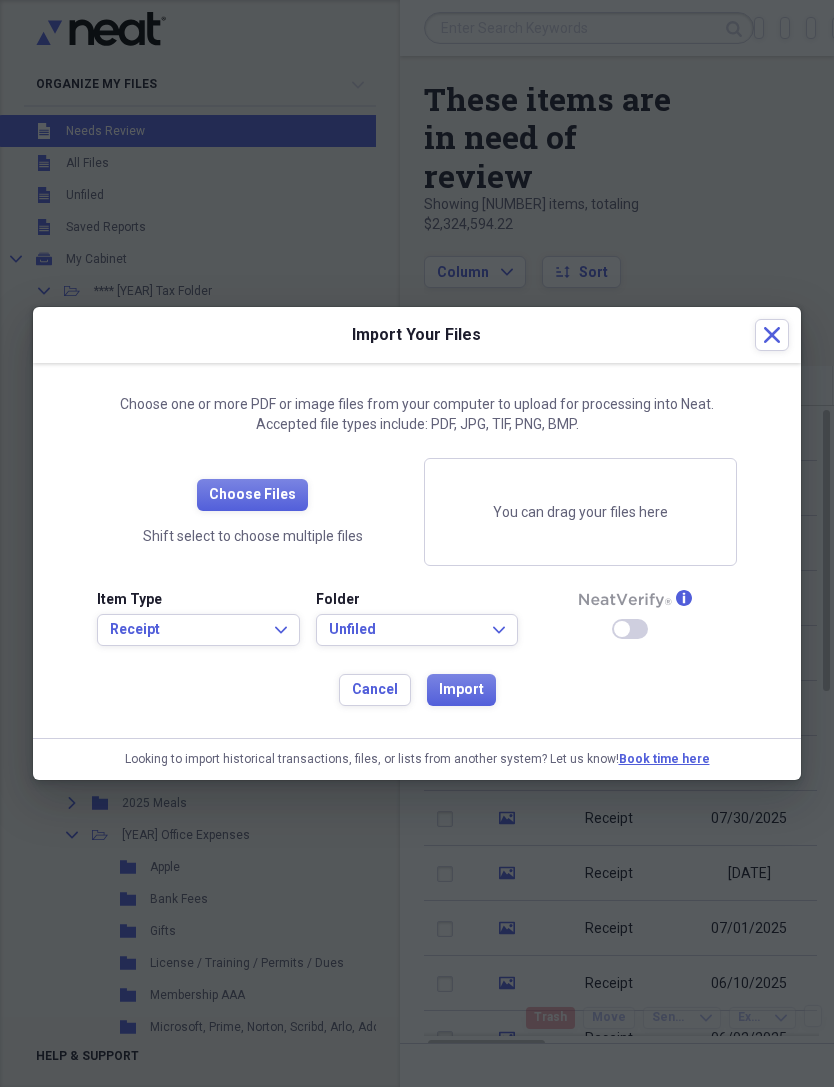 click on "Choose Files" at bounding box center [252, 495] 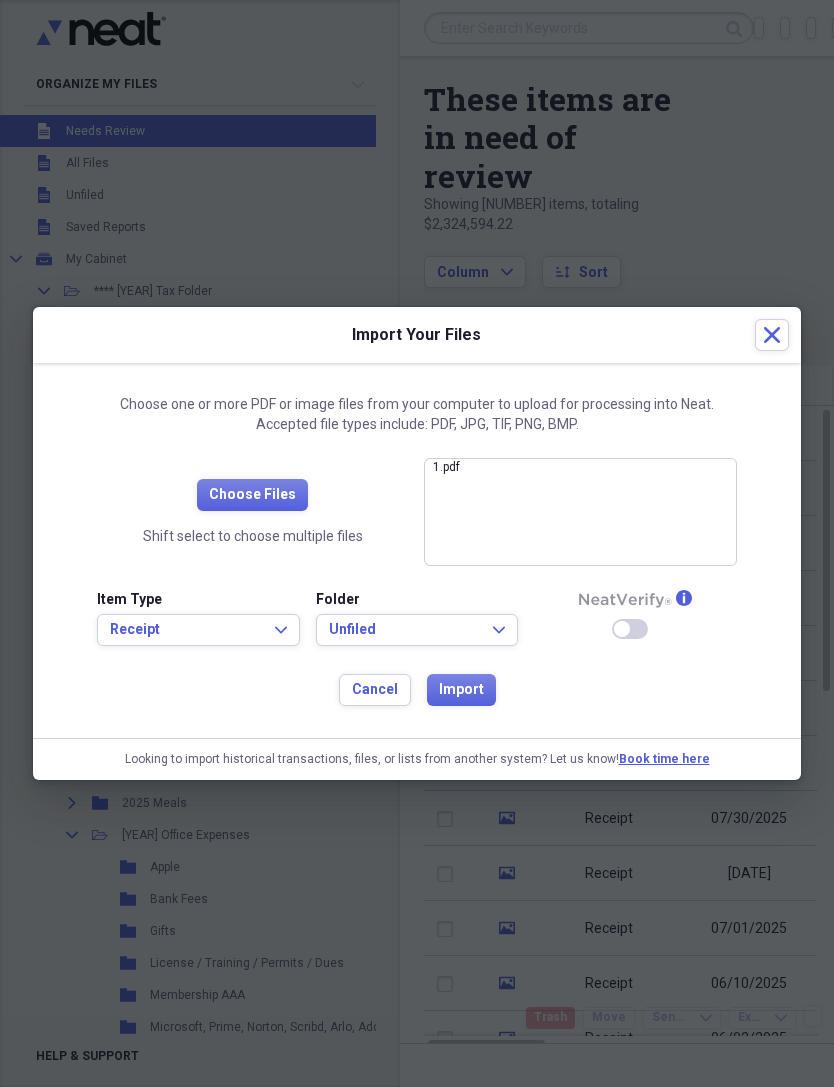 click on "Import" at bounding box center (461, 690) 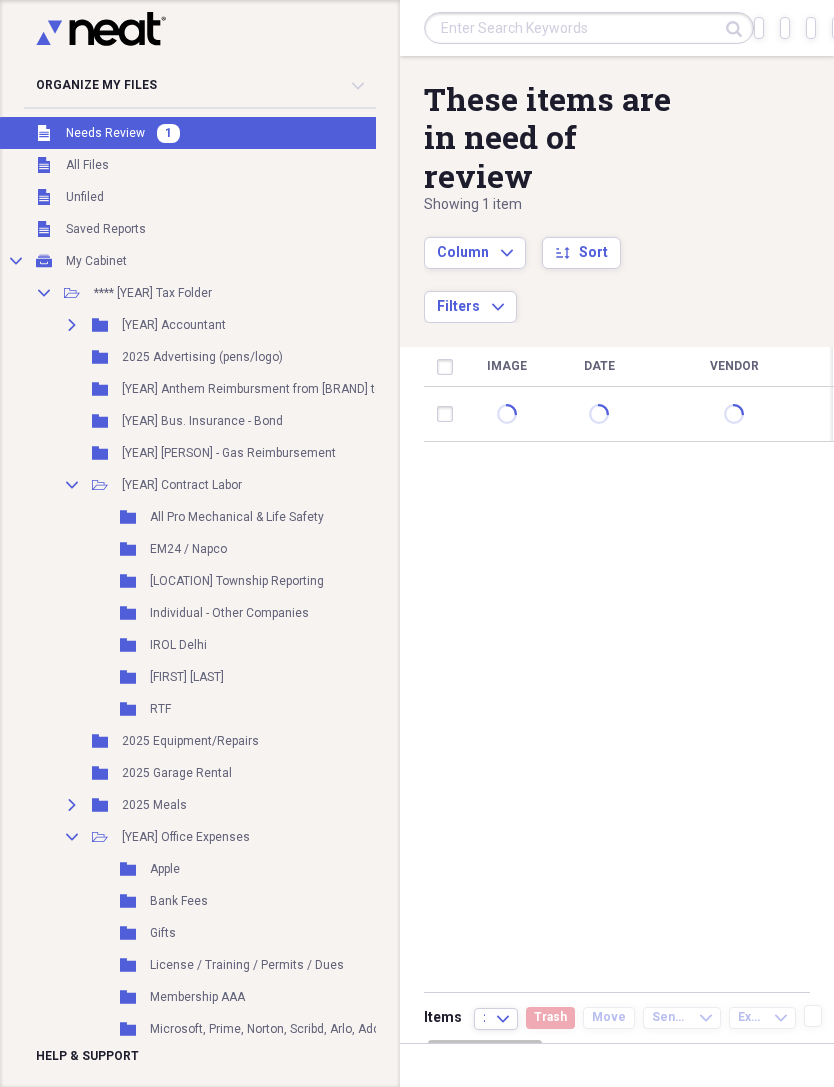 click at bounding box center [734, 414] 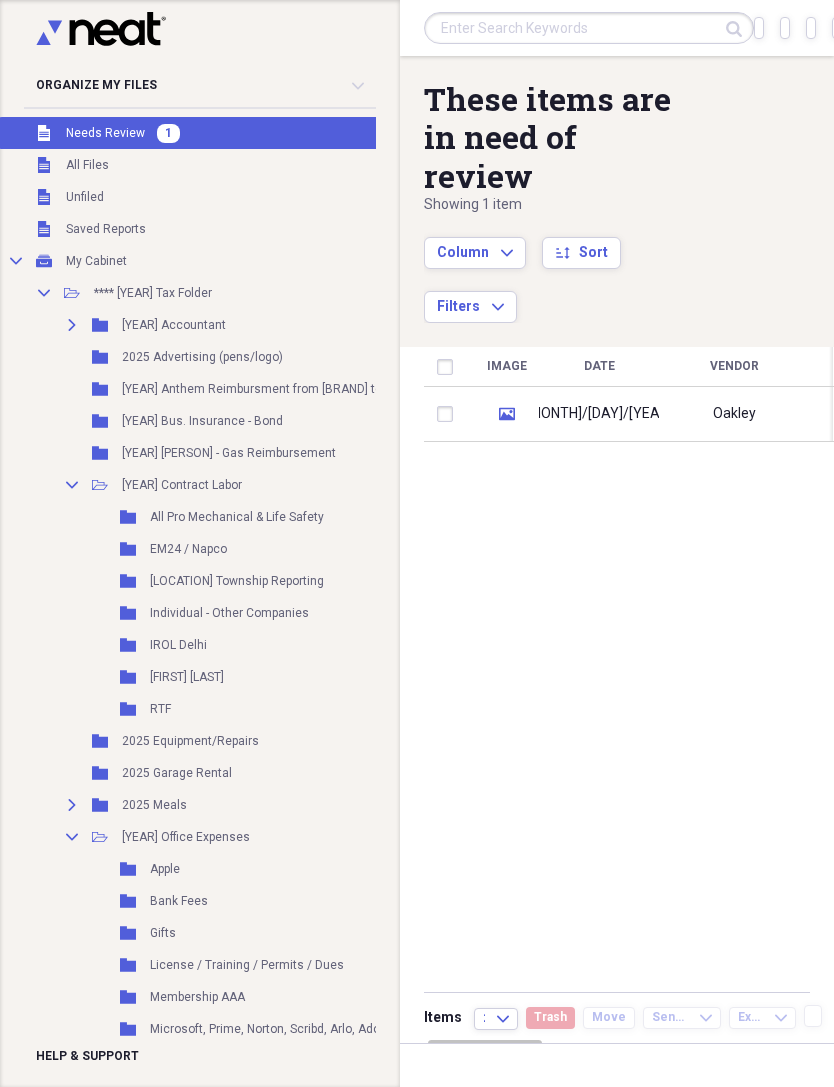 click on "Oakley" at bounding box center (734, 414) 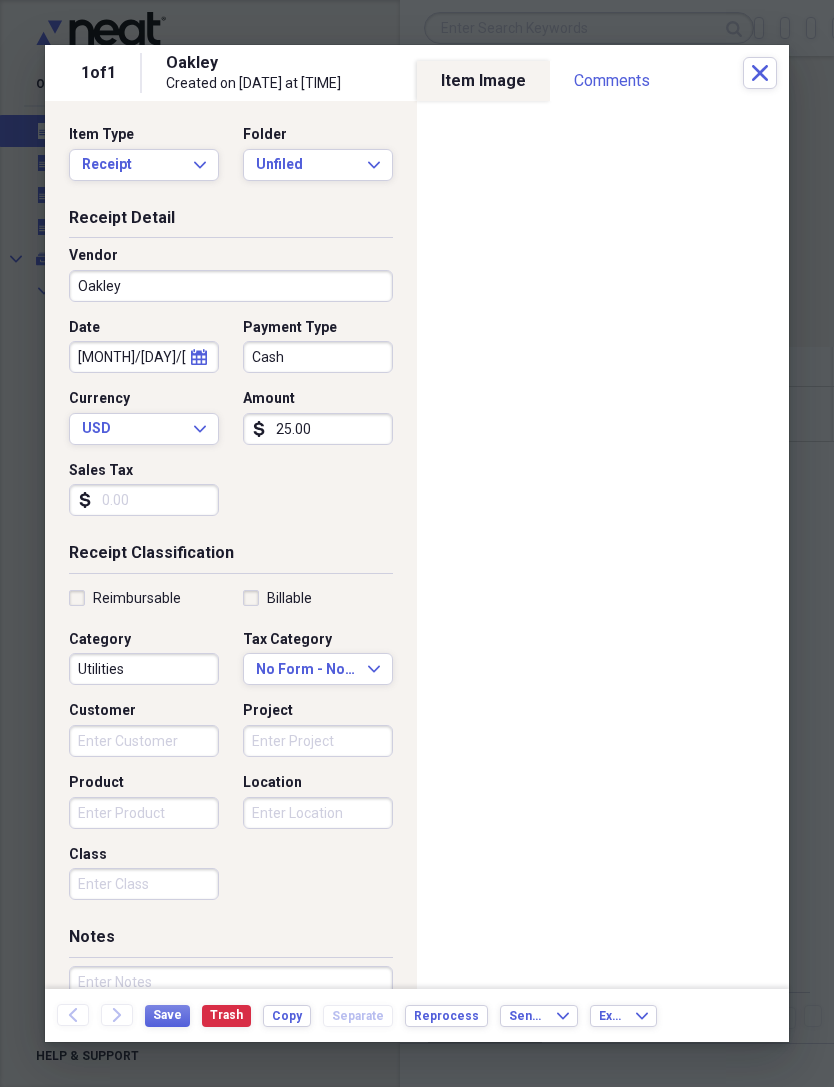 click on "Unfiled Expand" at bounding box center (318, 165) 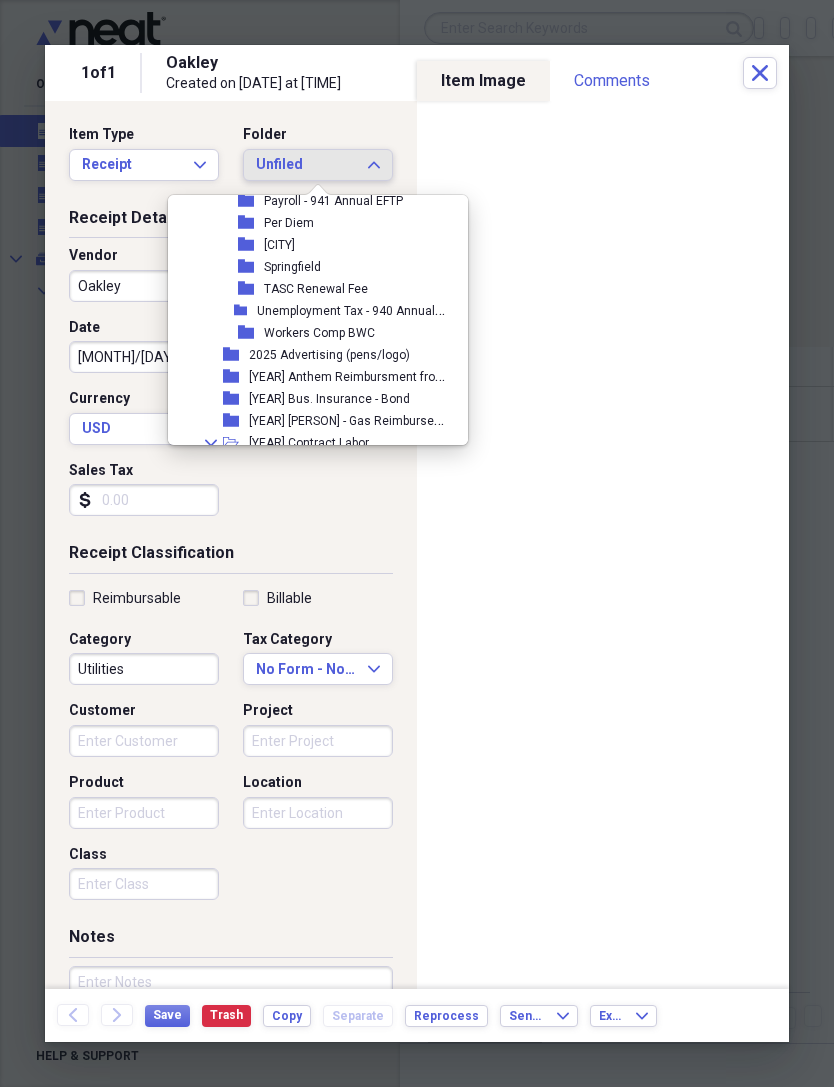scroll, scrollTop: 319, scrollLeft: 0, axis: vertical 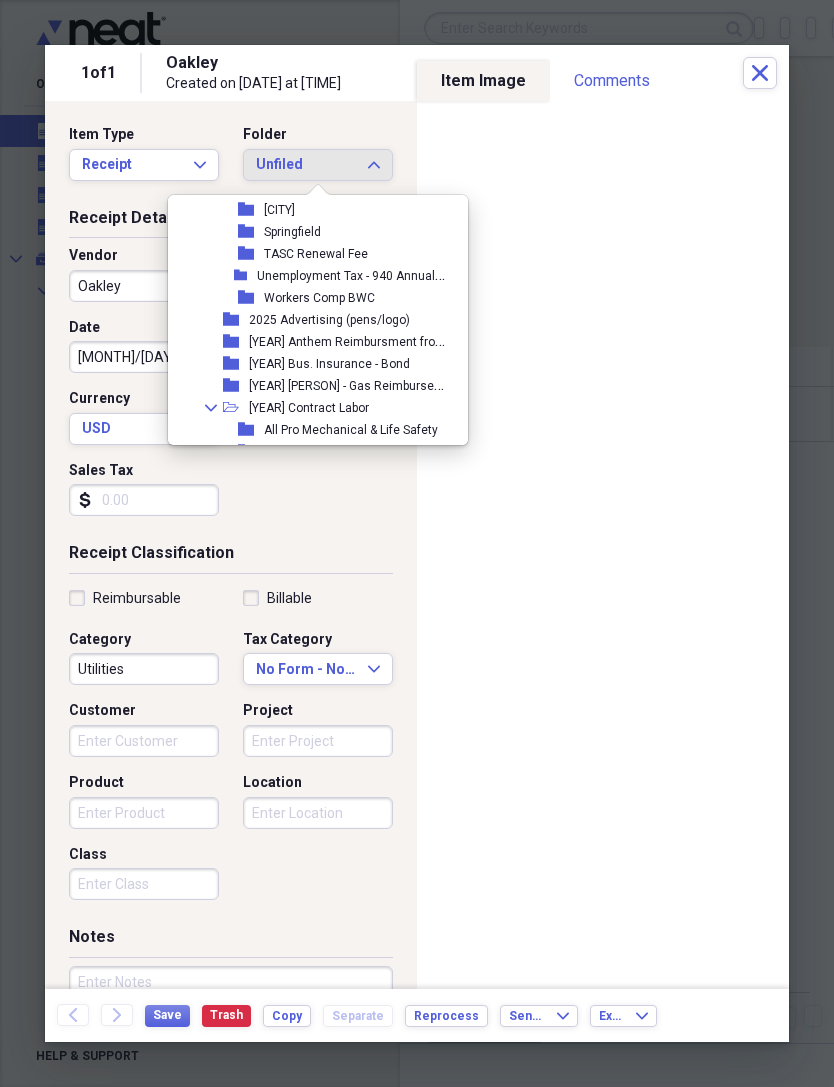 click on "[YEAR] [PERSON] - Gas Reimbursement" at bounding box center (356, 384) 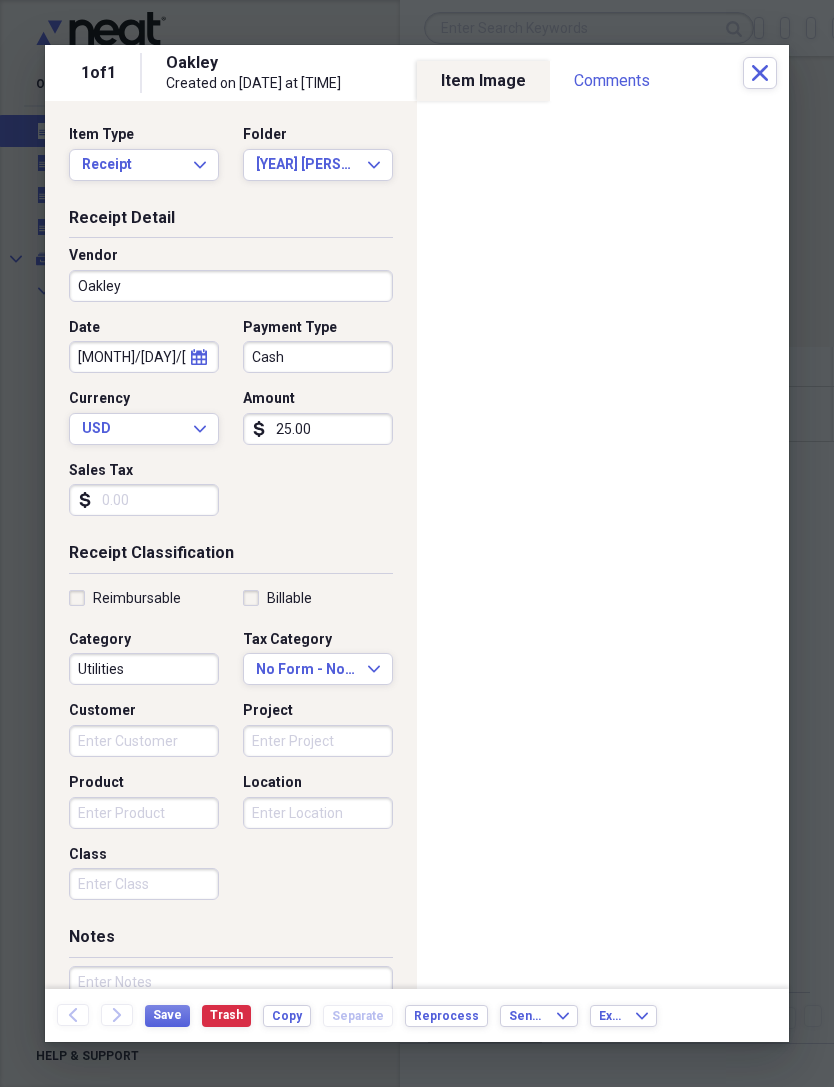 click on "[MONTH]/[DAY]/[YEAR]" at bounding box center [144, 357] 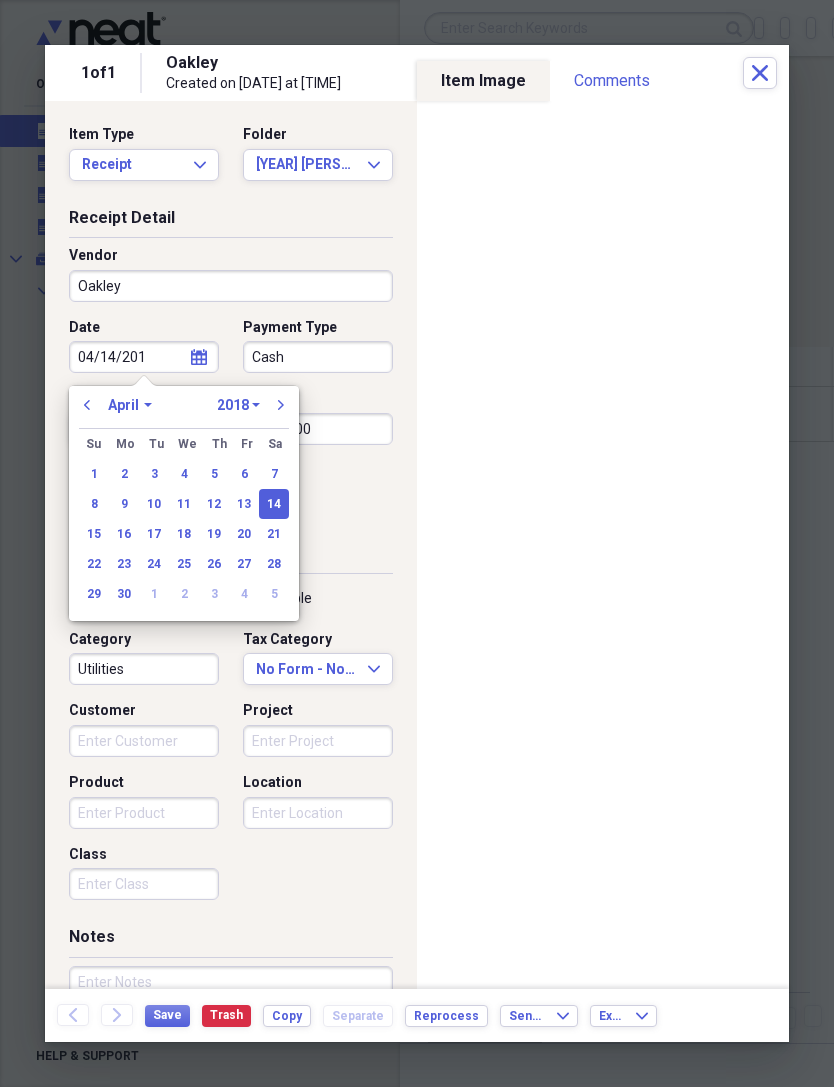 type on "[DATE]" 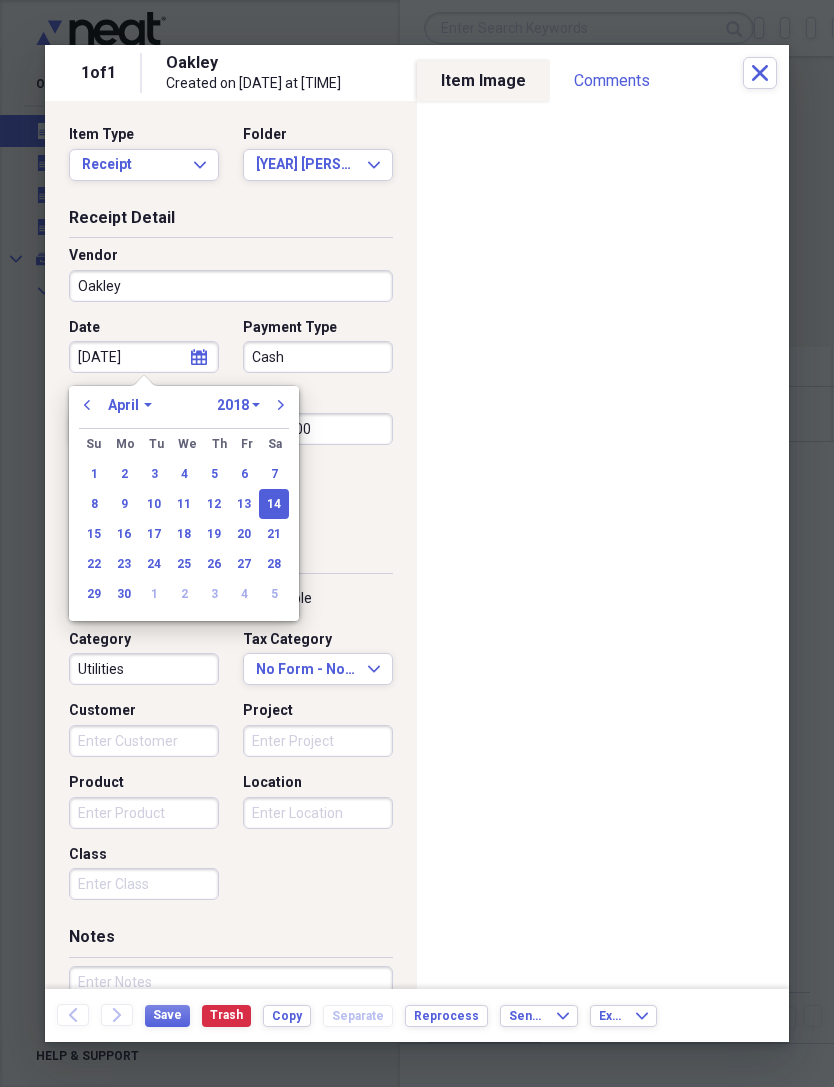 select on "2020" 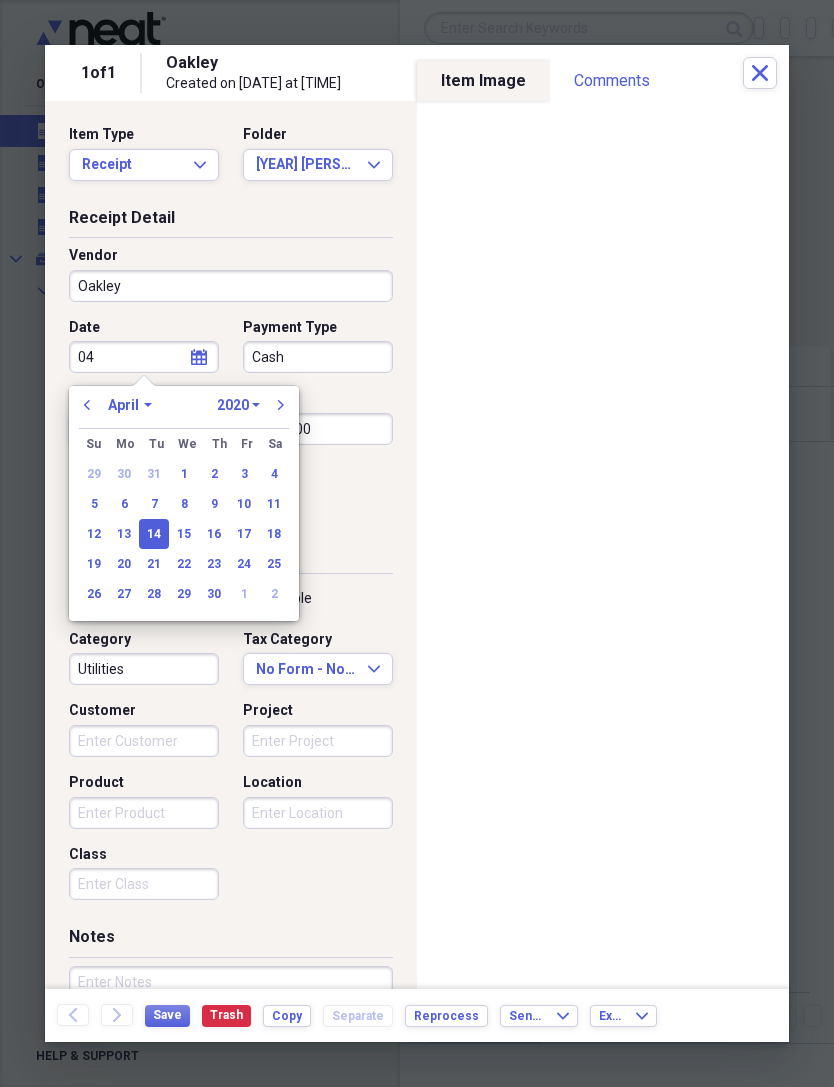 type on "0" 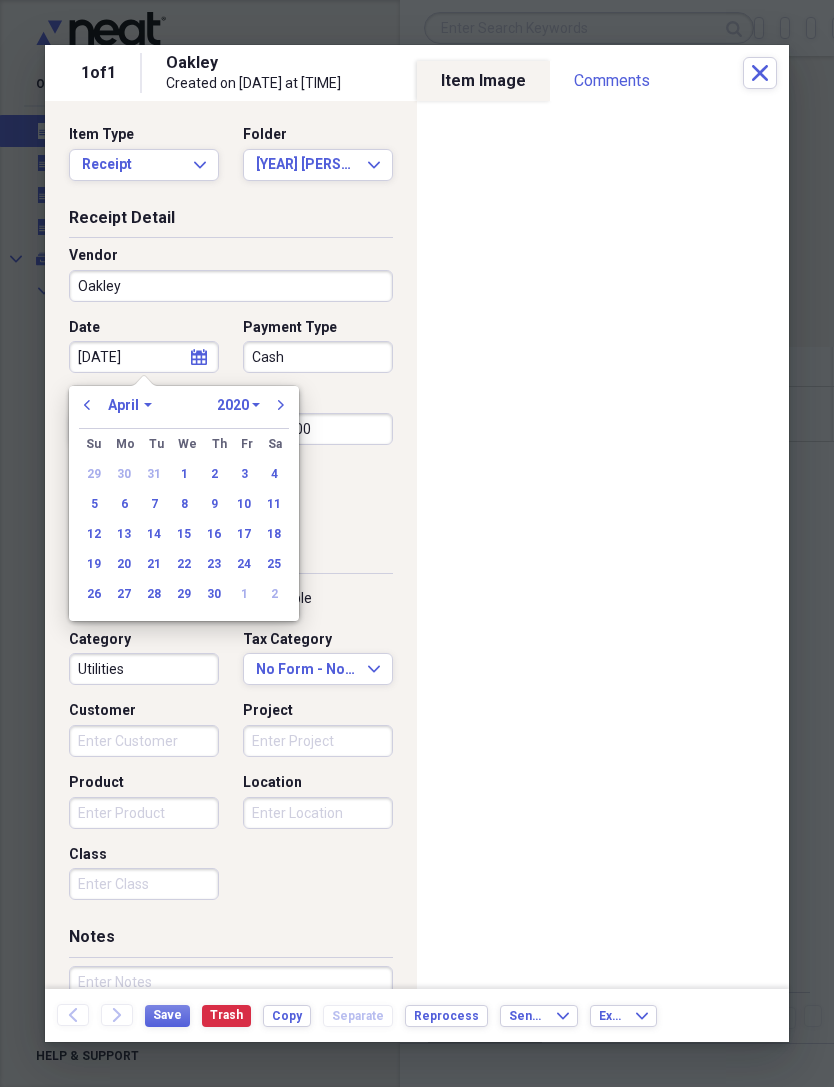 type on "[DATE]" 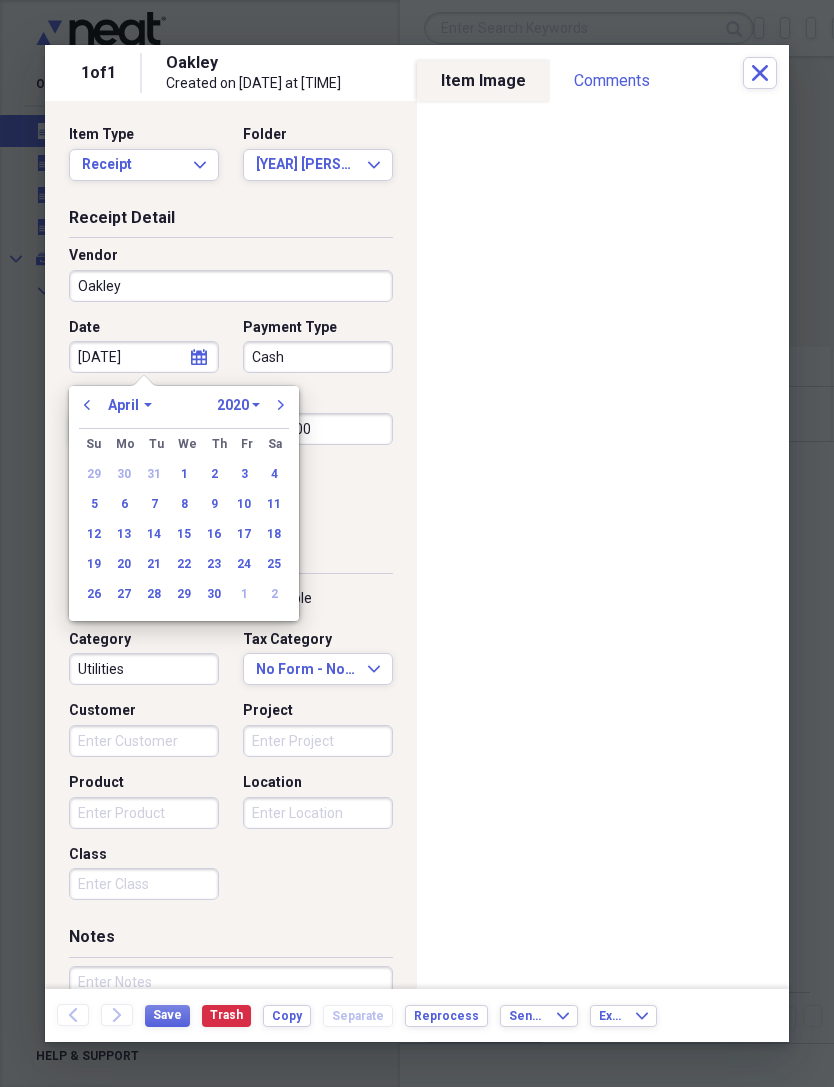 select on "7" 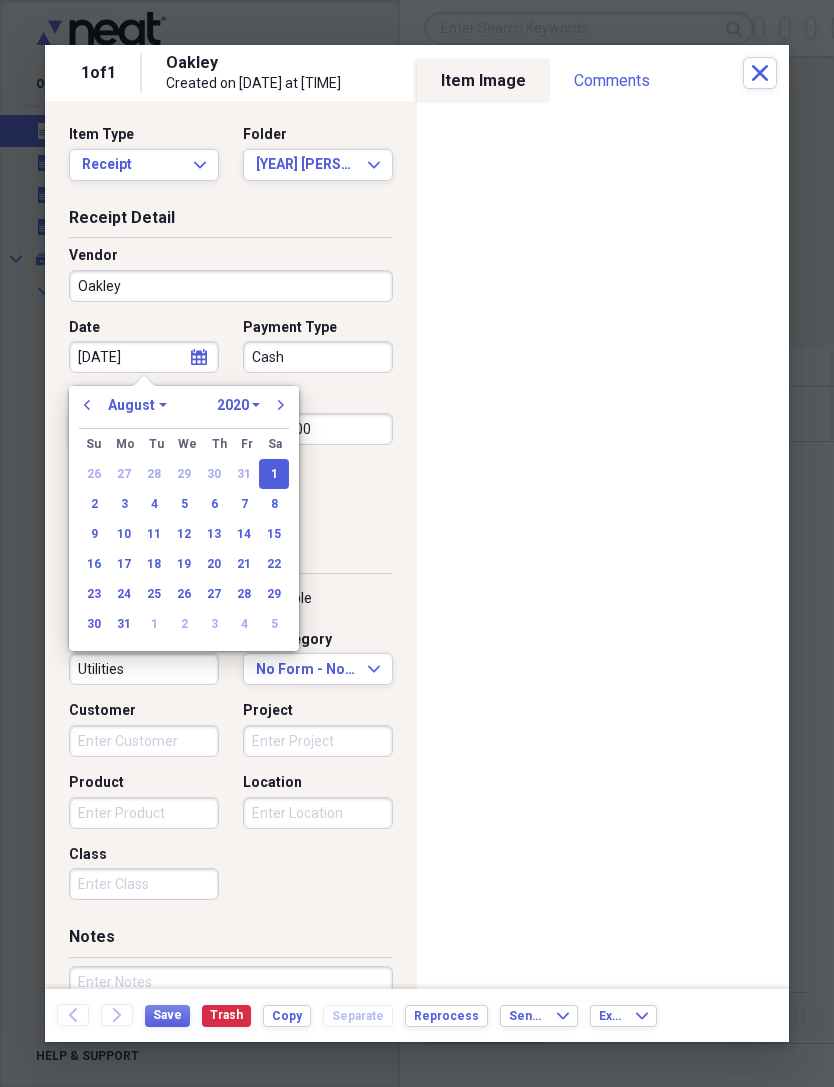 type on "08/01/2025" 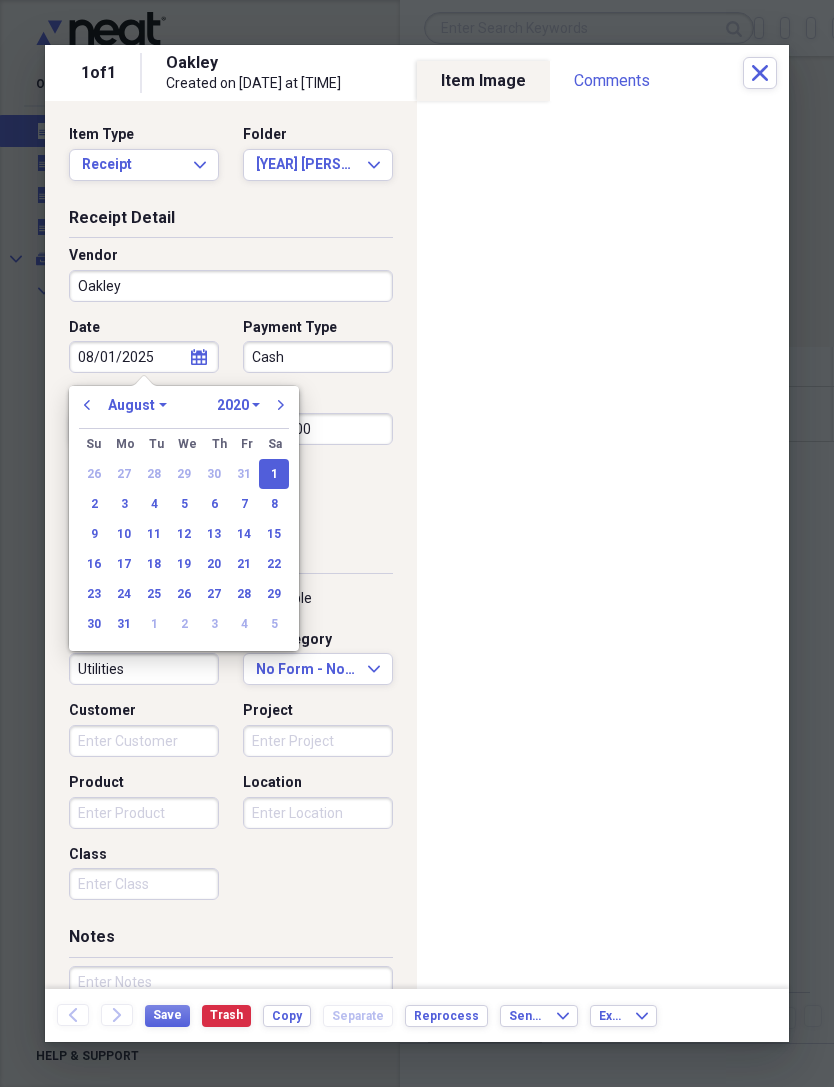 select on "2025" 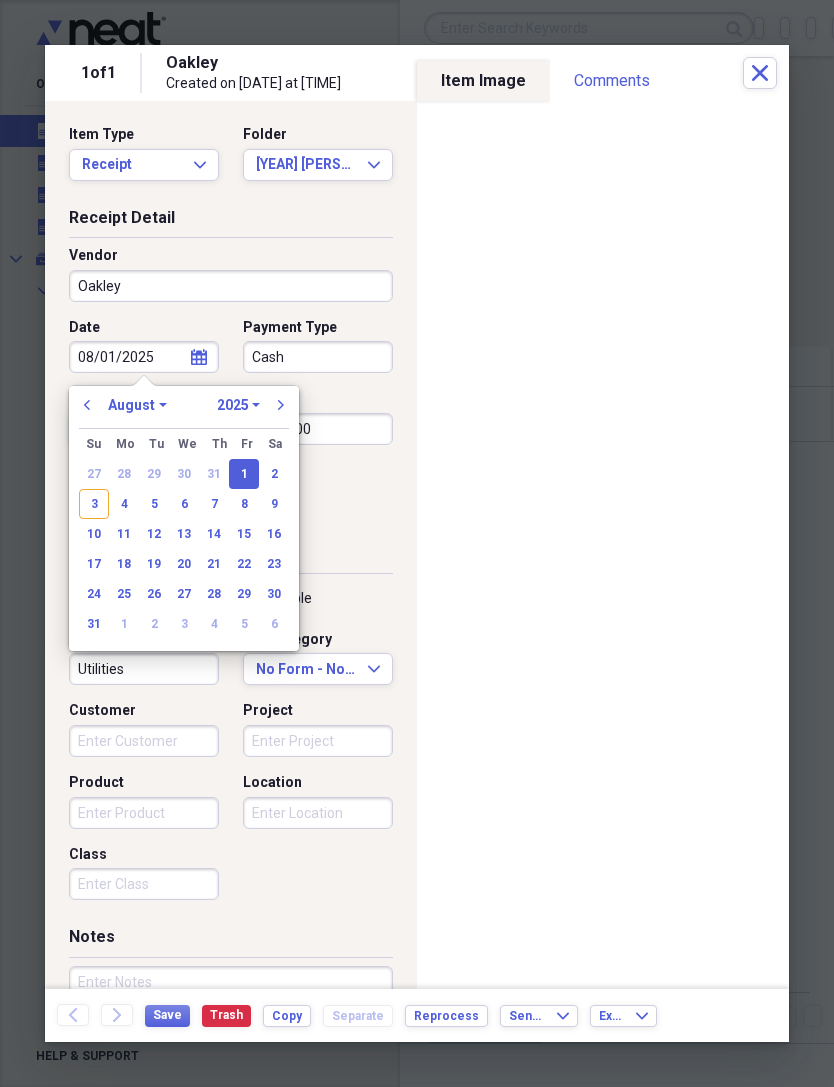 type on "08/01/2025" 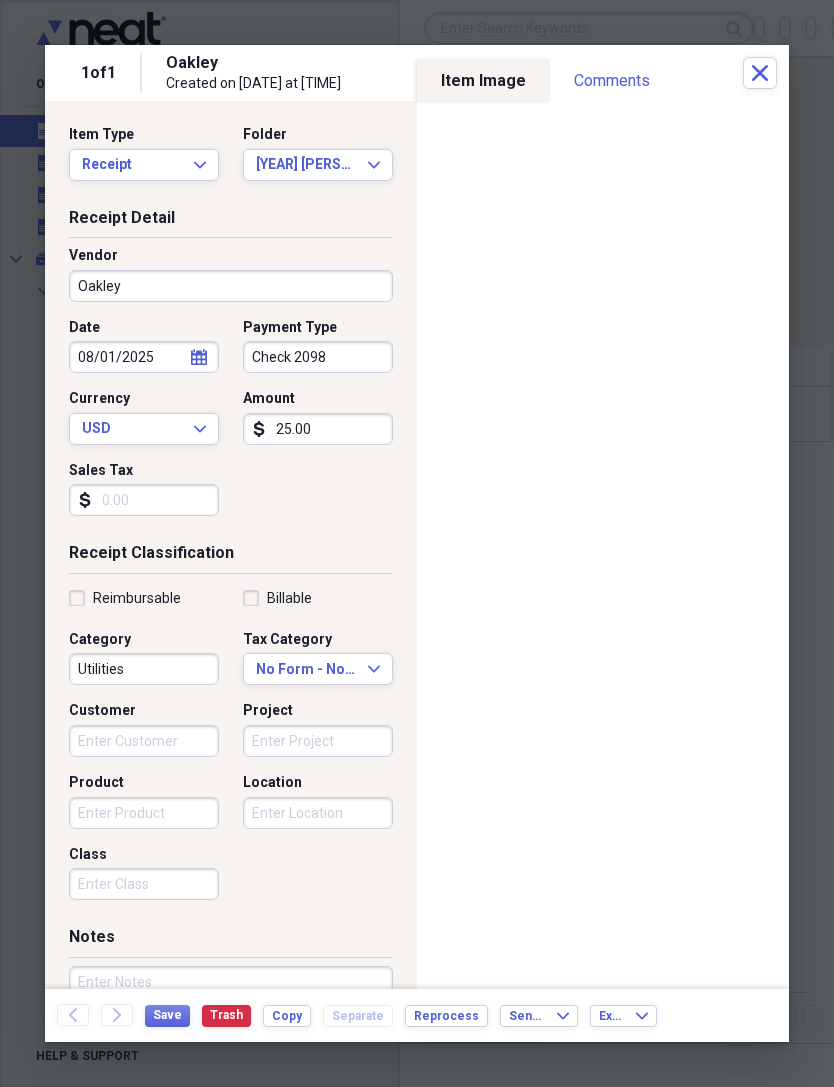 type on "Check 2098" 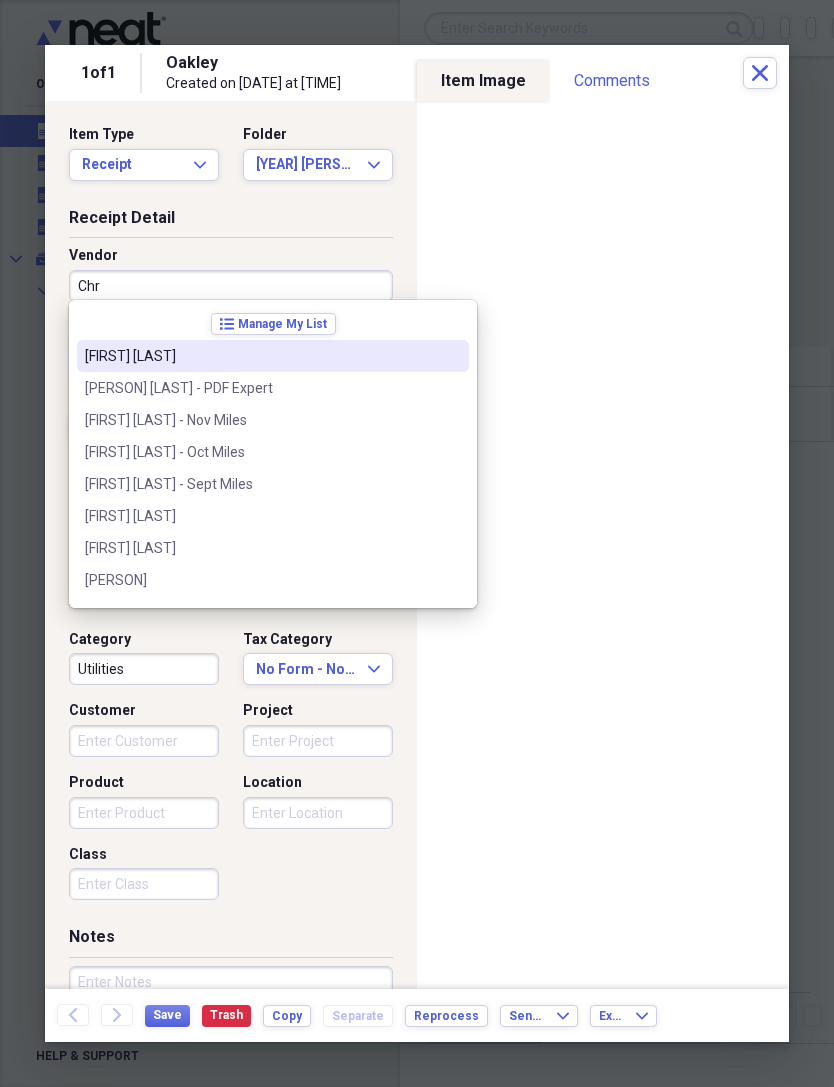 click on "[FIRST] [LAST]" at bounding box center (261, 356) 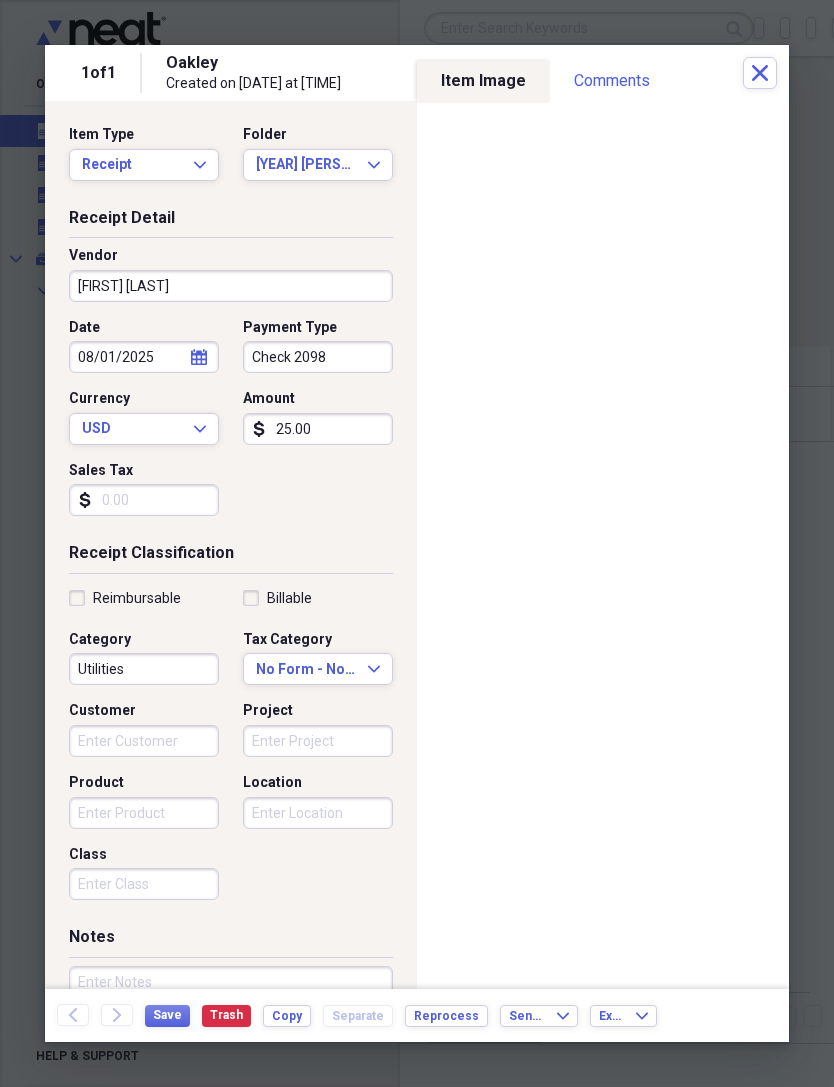 type on "Fuel/Auto" 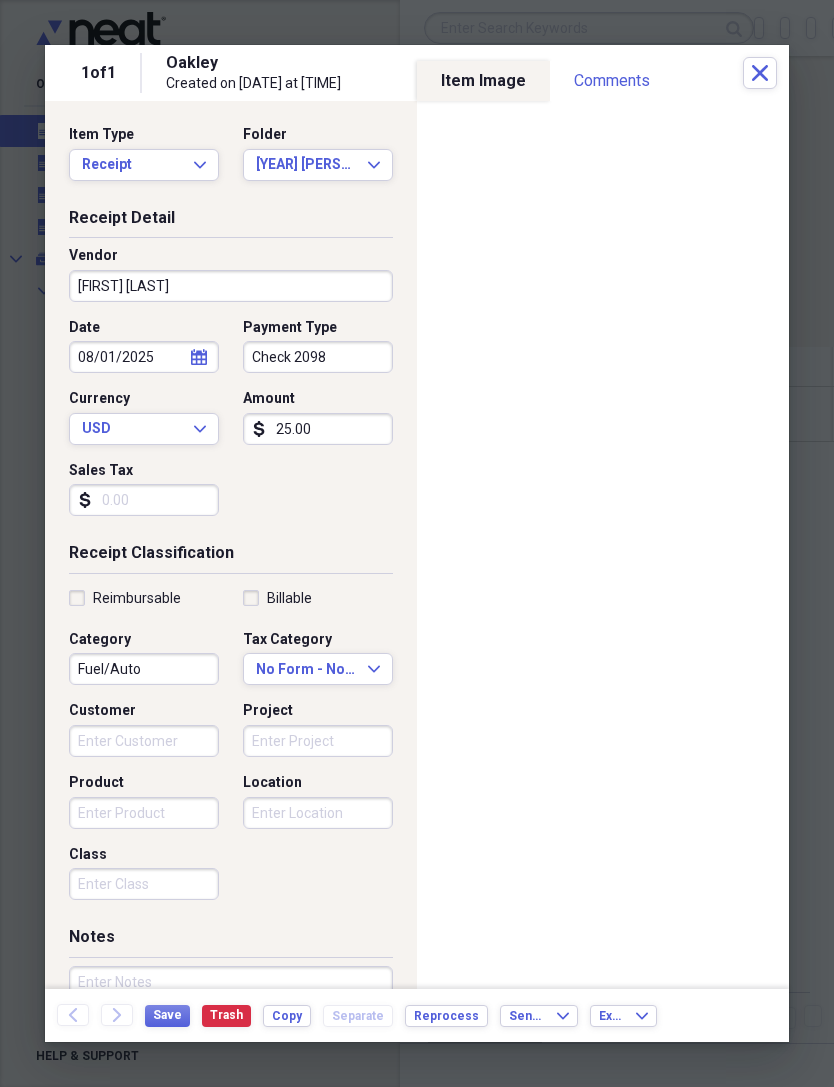 click on "Save" at bounding box center (167, 1016) 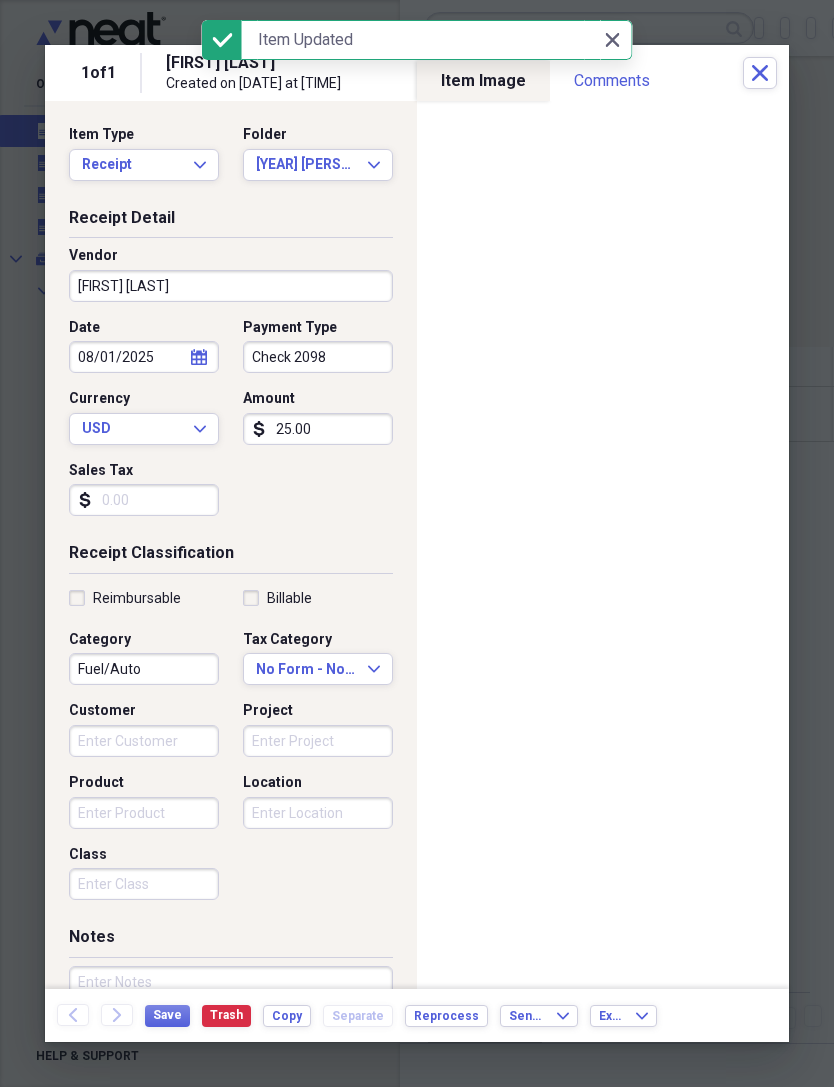 click on "Close" 